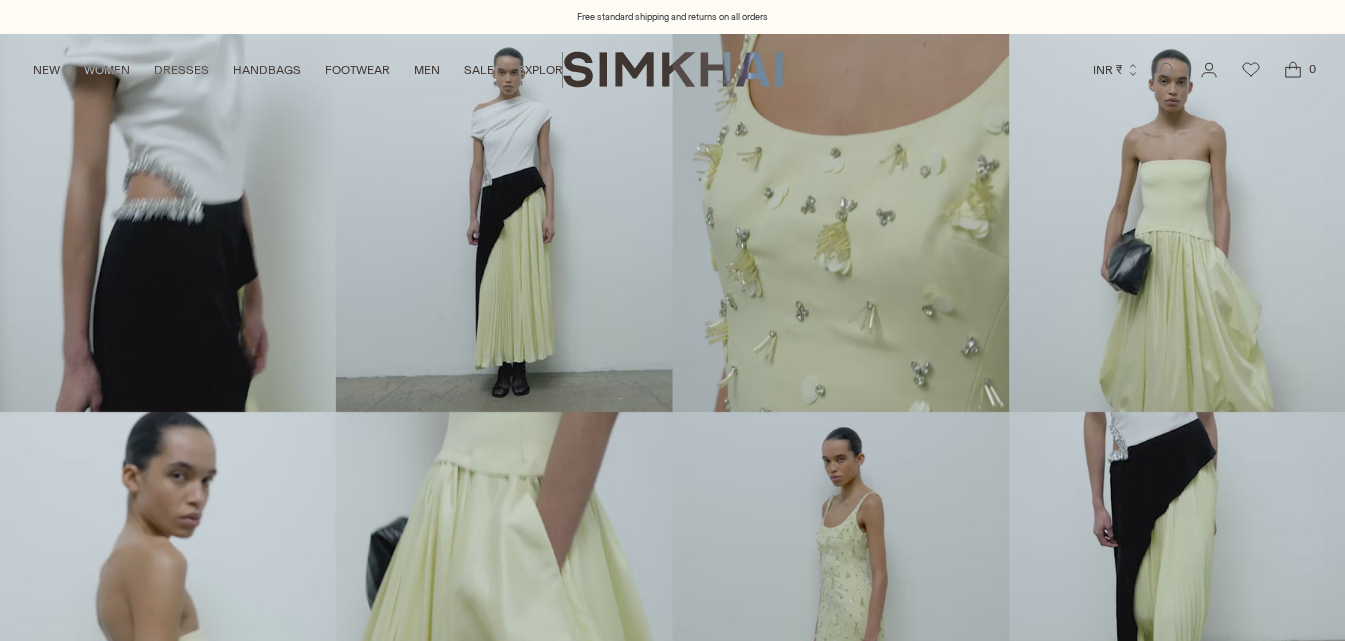 scroll, scrollTop: 0, scrollLeft: 0, axis: both 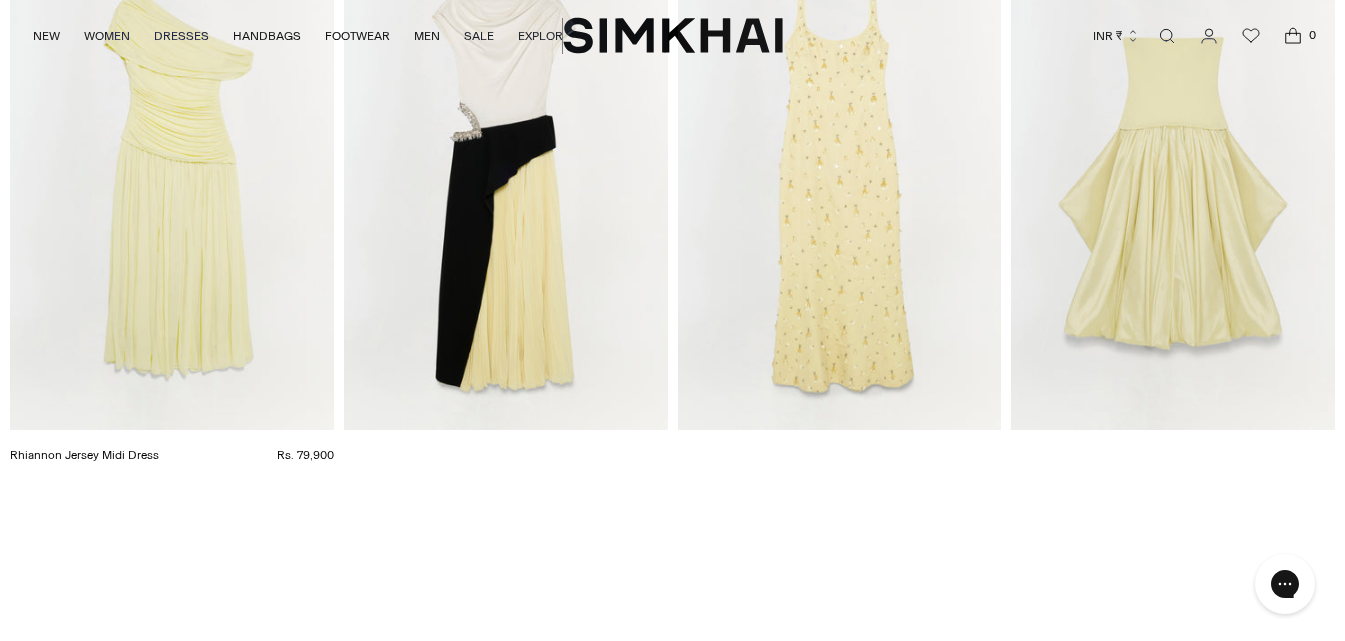 click at bounding box center (0, 0) 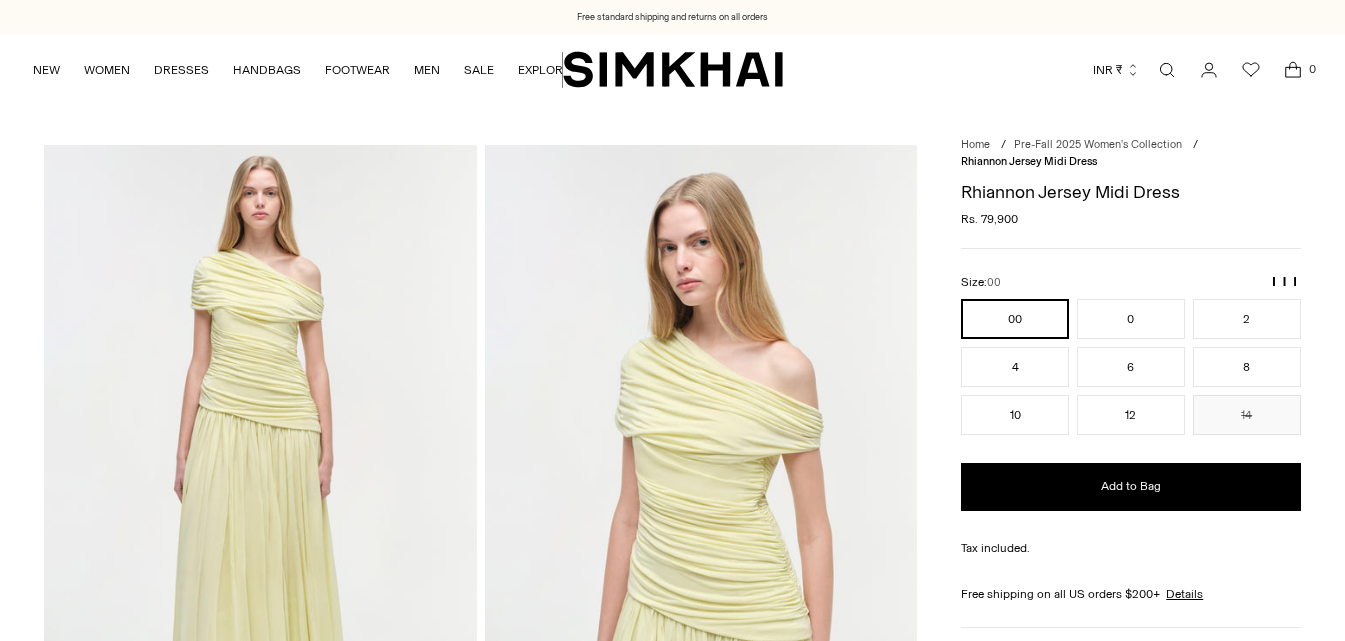 scroll, scrollTop: 0, scrollLeft: 0, axis: both 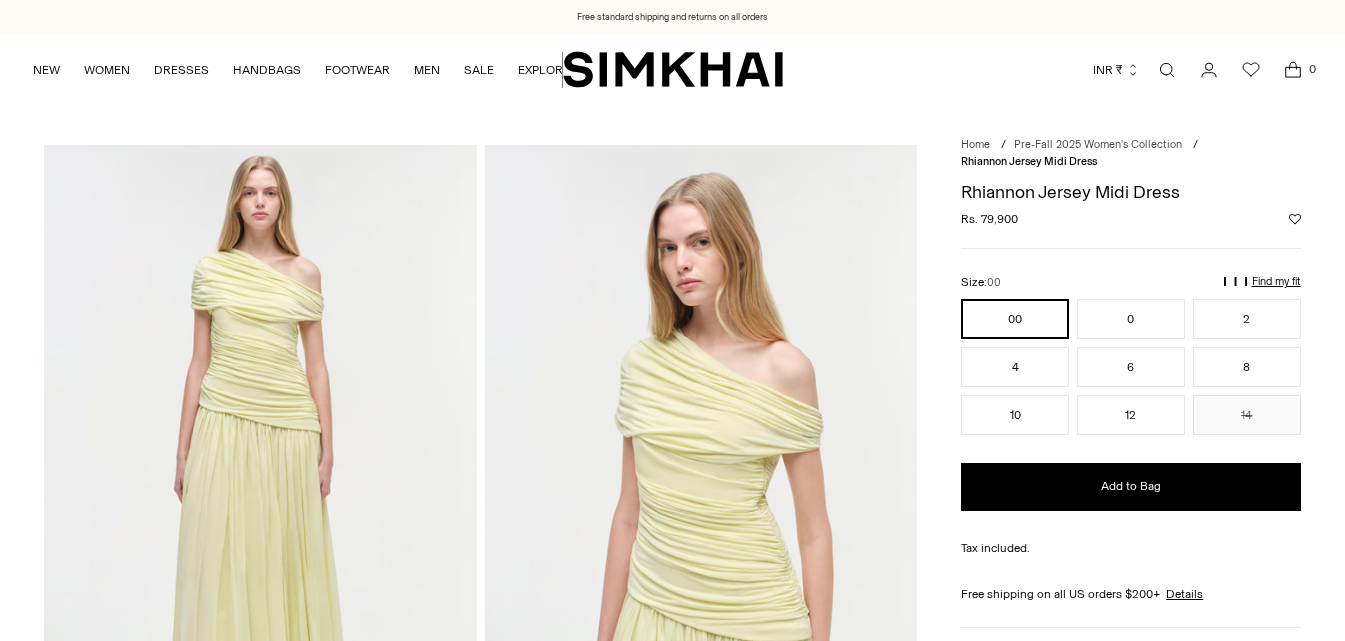 click on "Size:
00" at bounding box center (1130, 282) 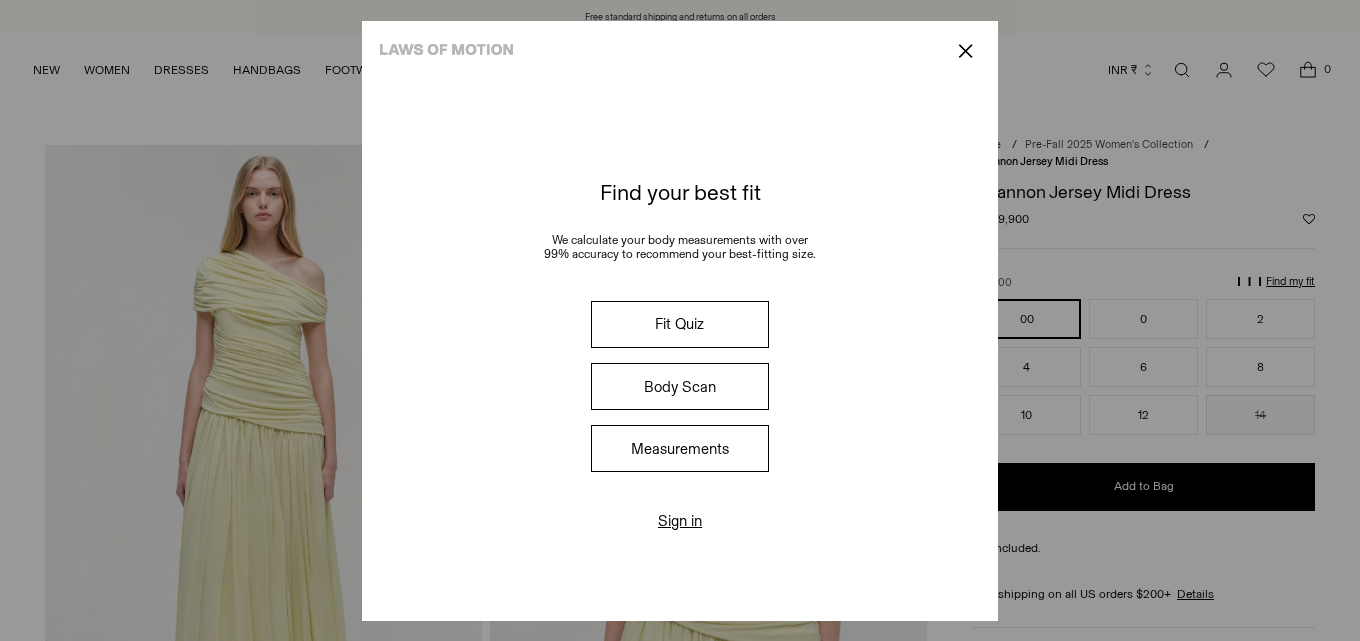 click on "Fit Quiz" at bounding box center [680, 324] 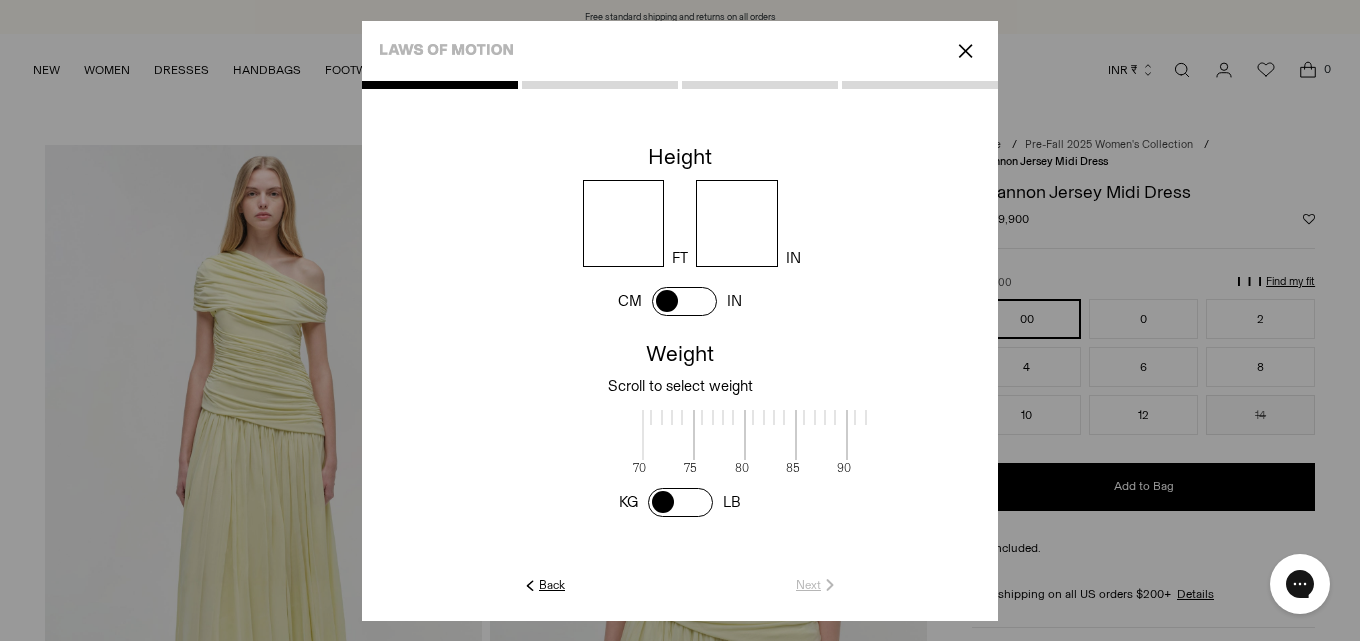scroll, scrollTop: 0, scrollLeft: 0, axis: both 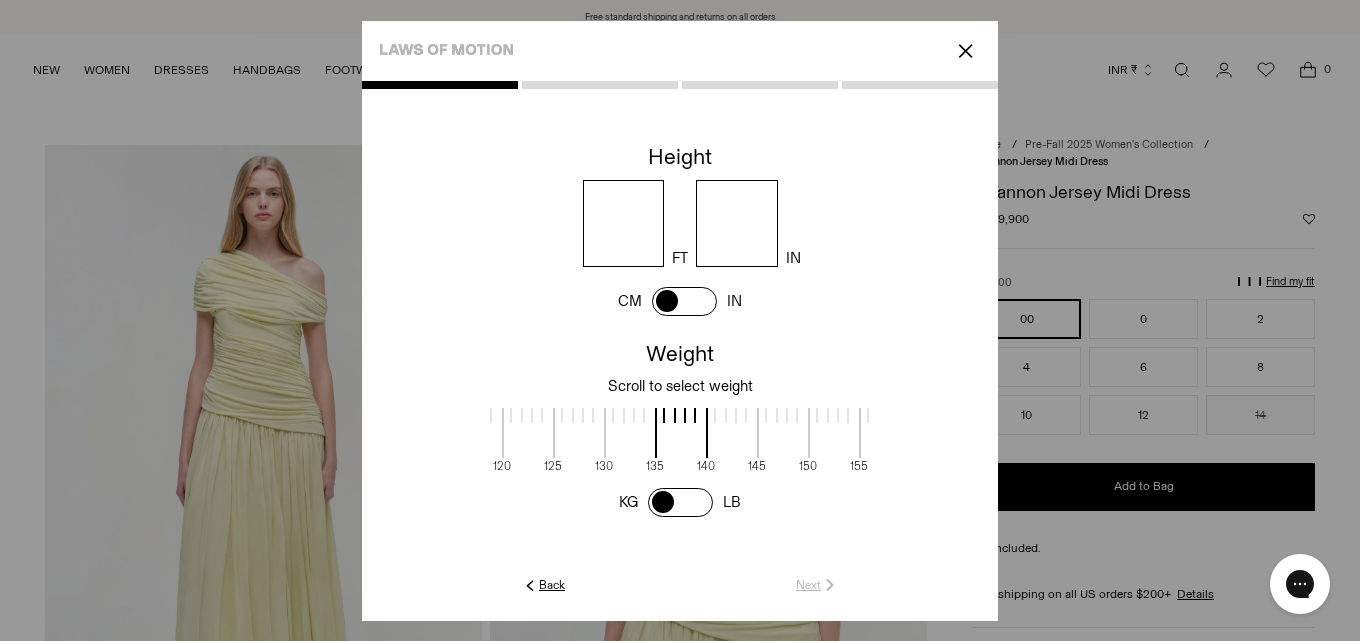 click at bounding box center [624, 223] 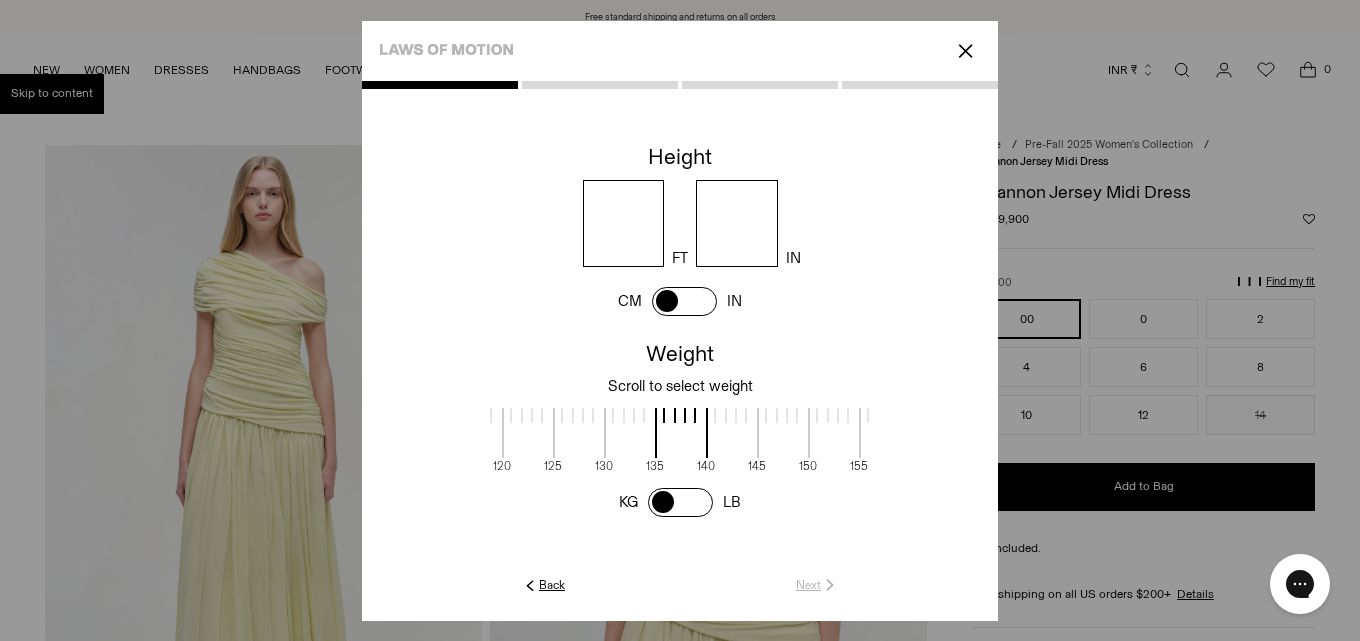 type on "*" 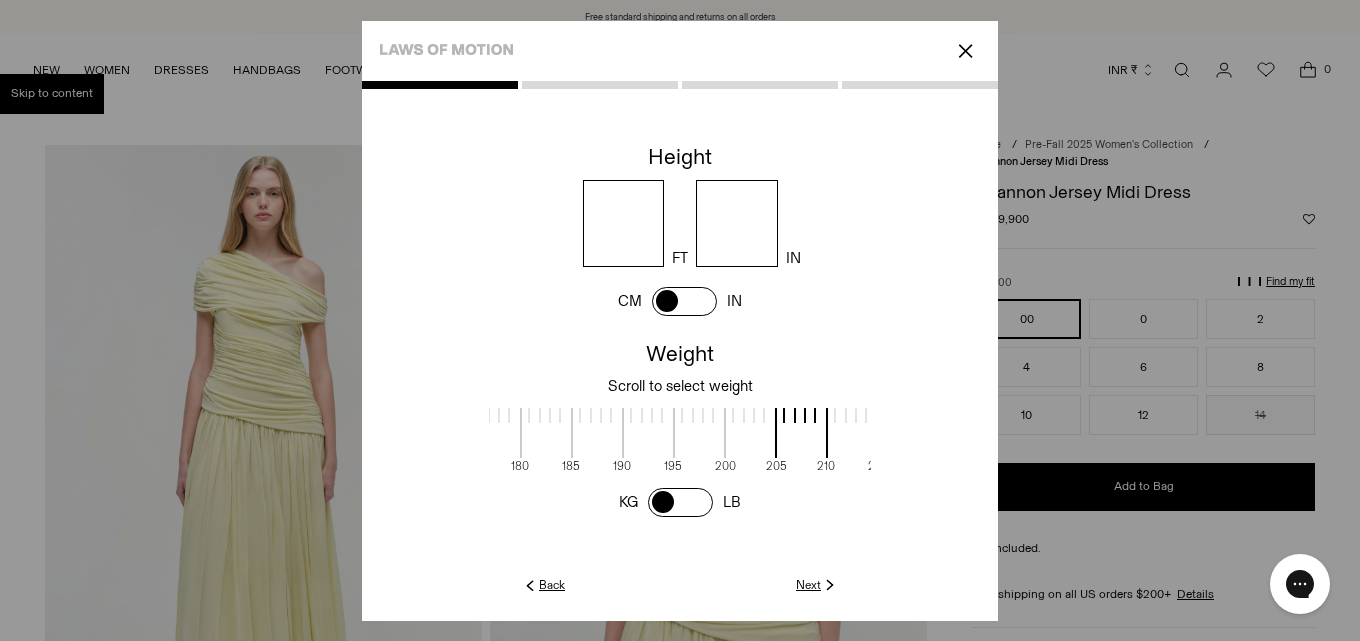 scroll, scrollTop: 2, scrollLeft: 1355, axis: both 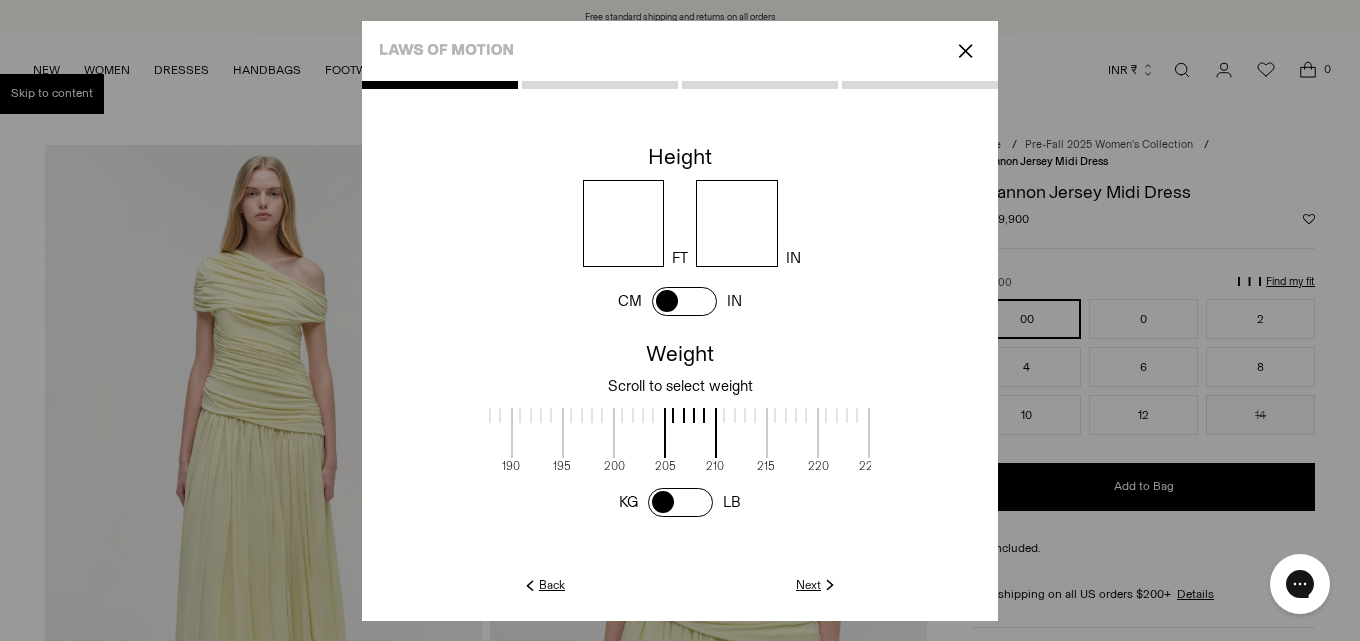 click 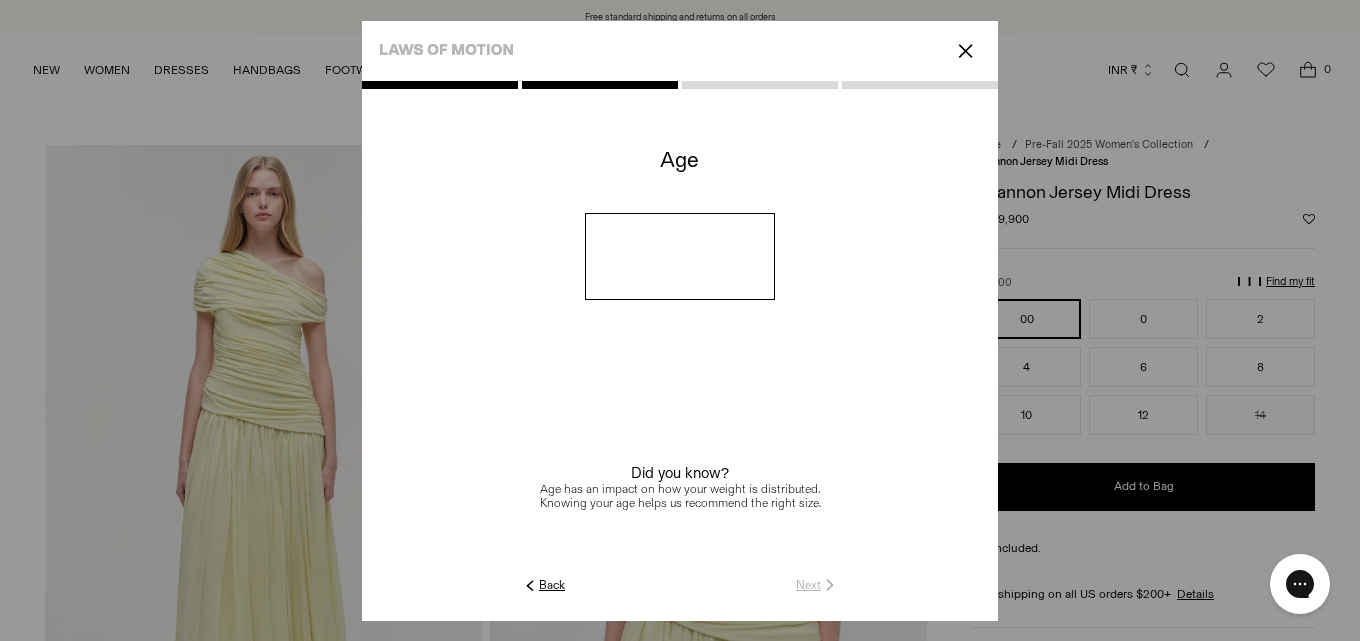 click at bounding box center (680, 256) 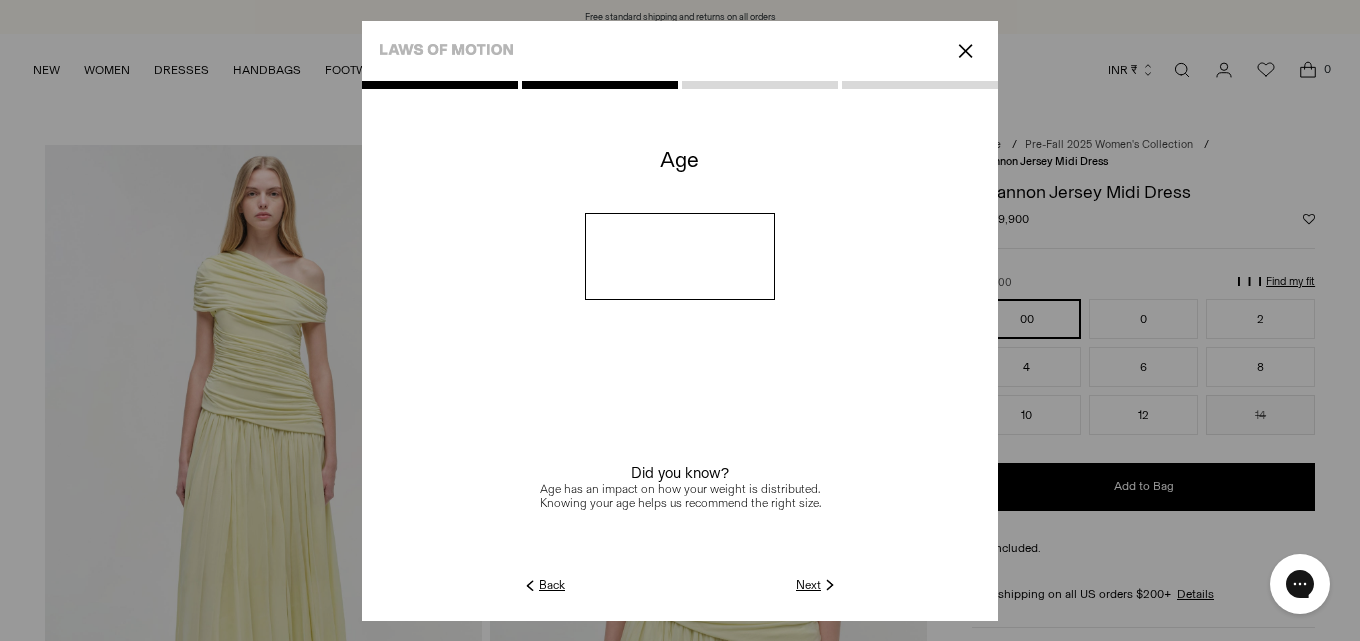click on "*" at bounding box center [680, 256] 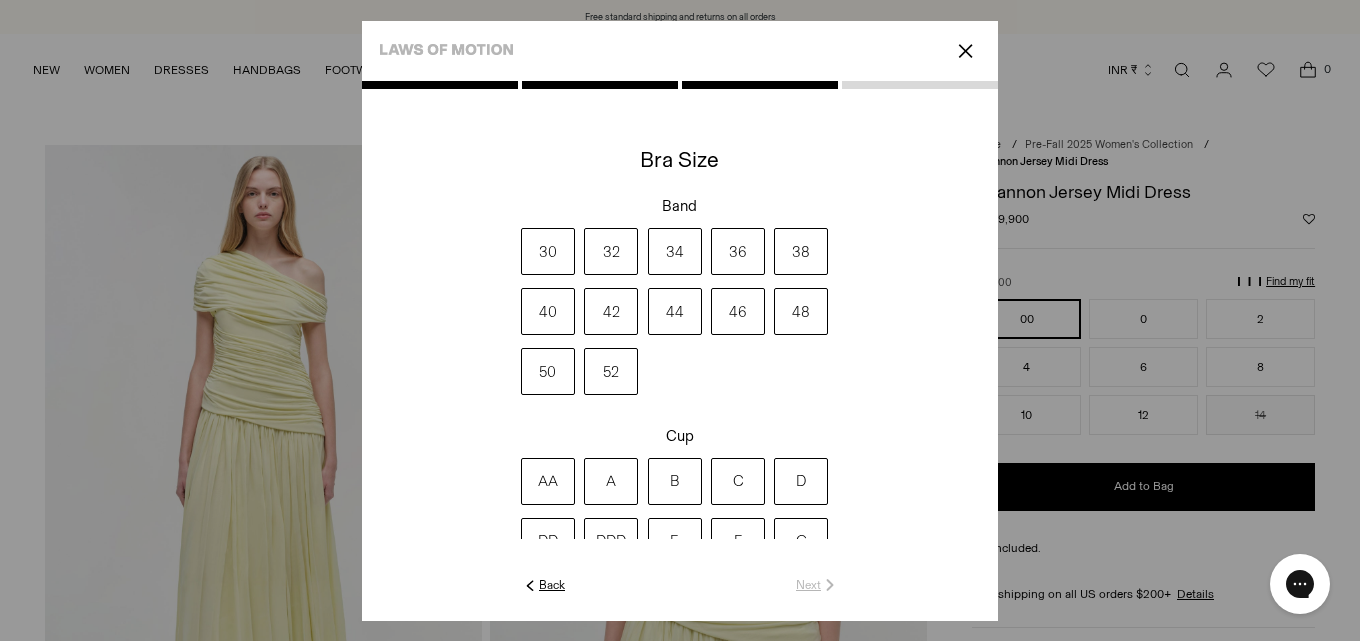 click on "34" at bounding box center (675, 251) 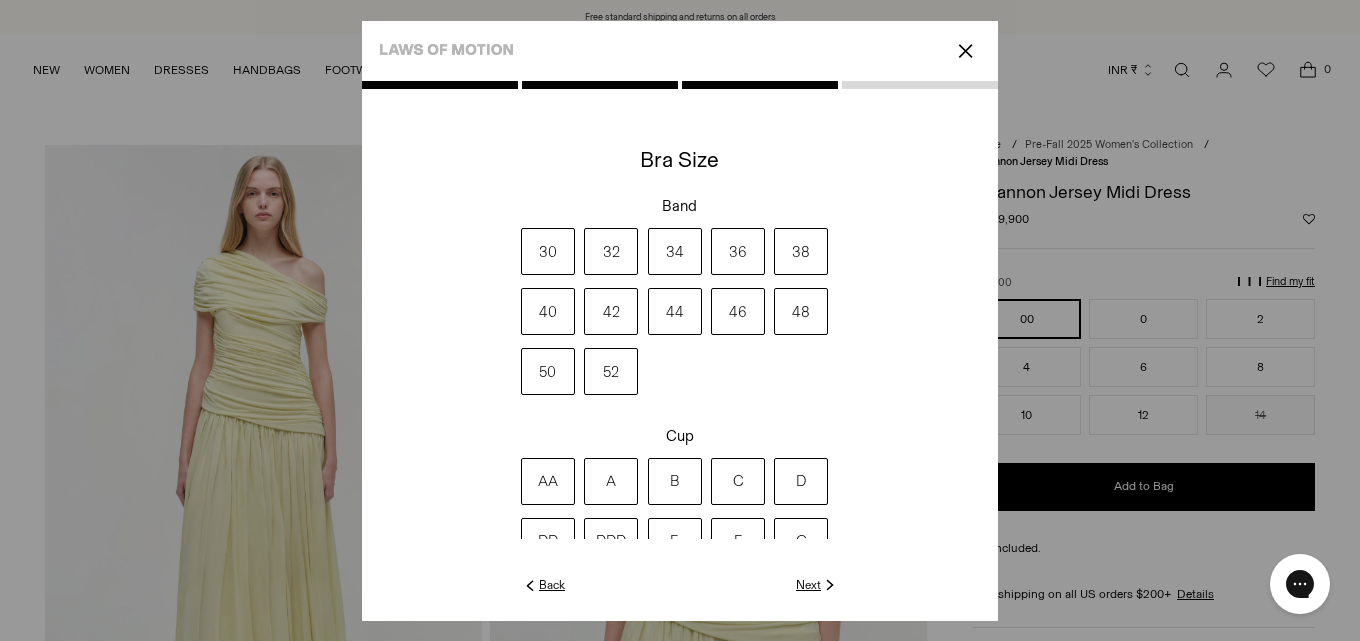 click on "Next" 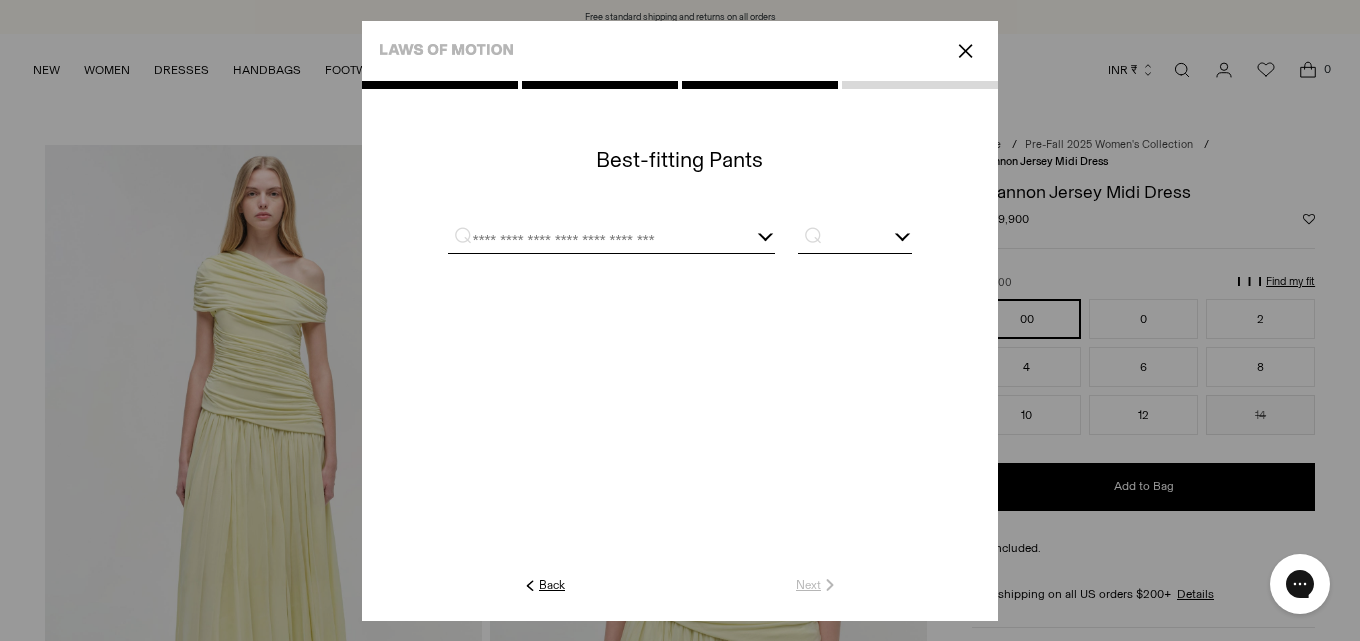 click at bounding box center [587, 240] 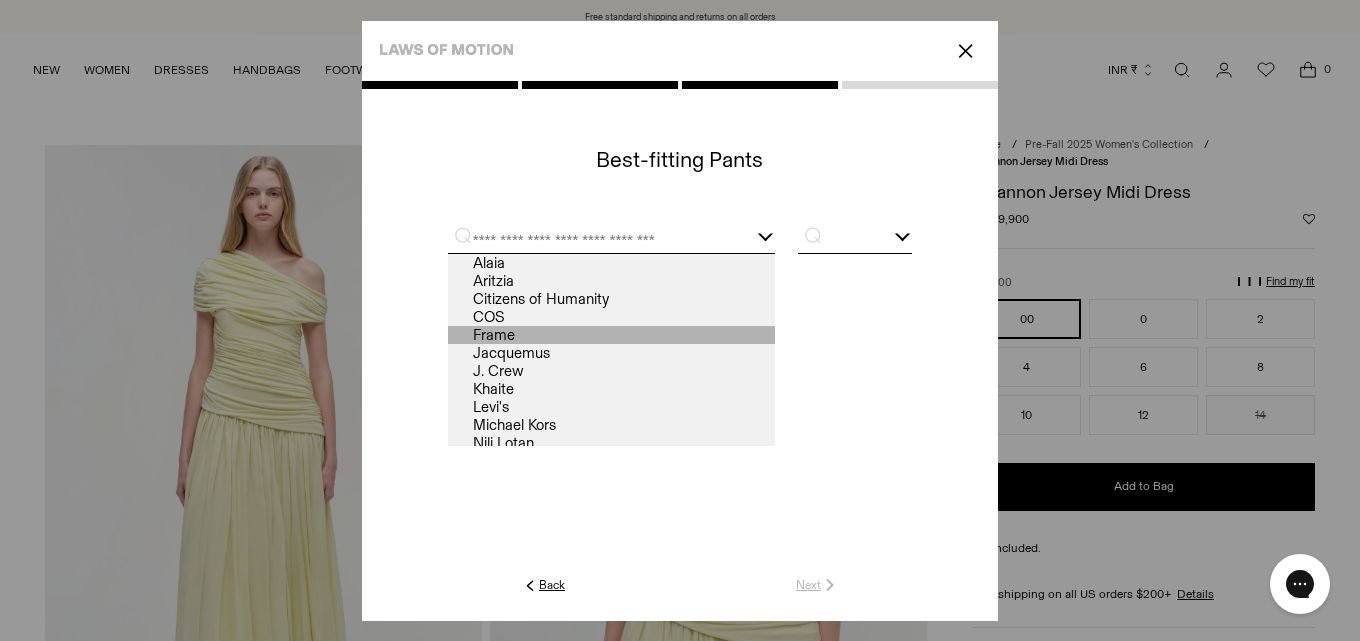 click on "Frame" at bounding box center [611, 335] 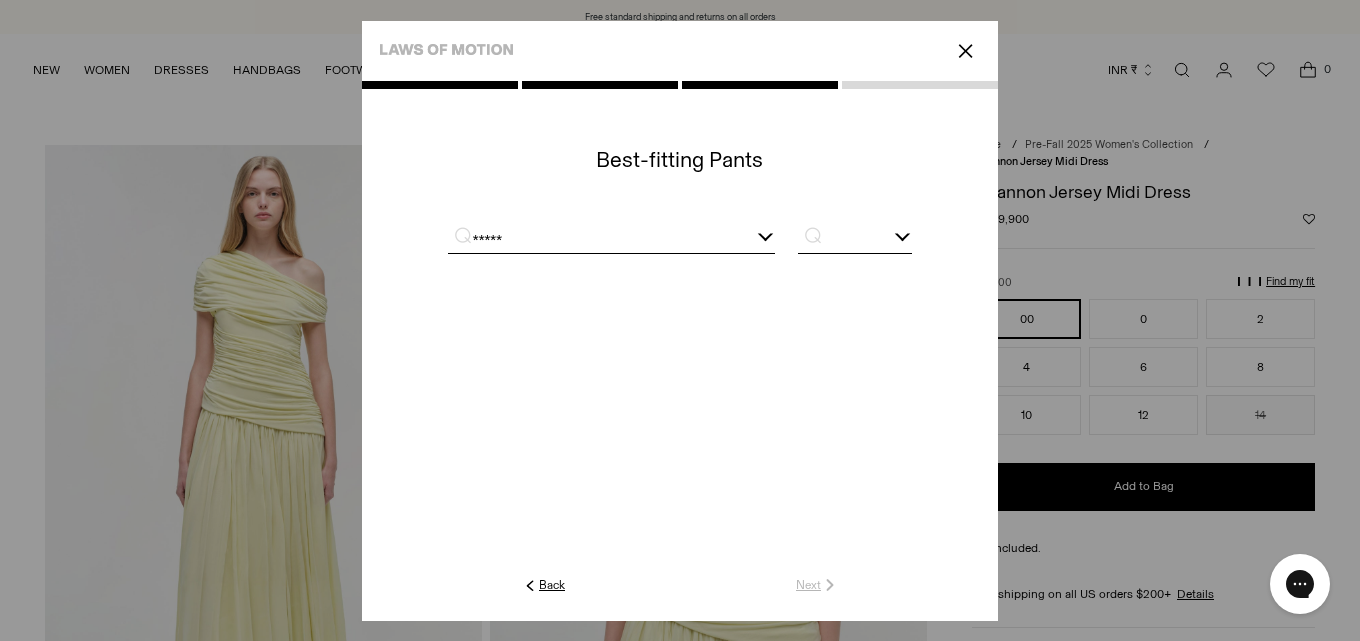 type on "*****" 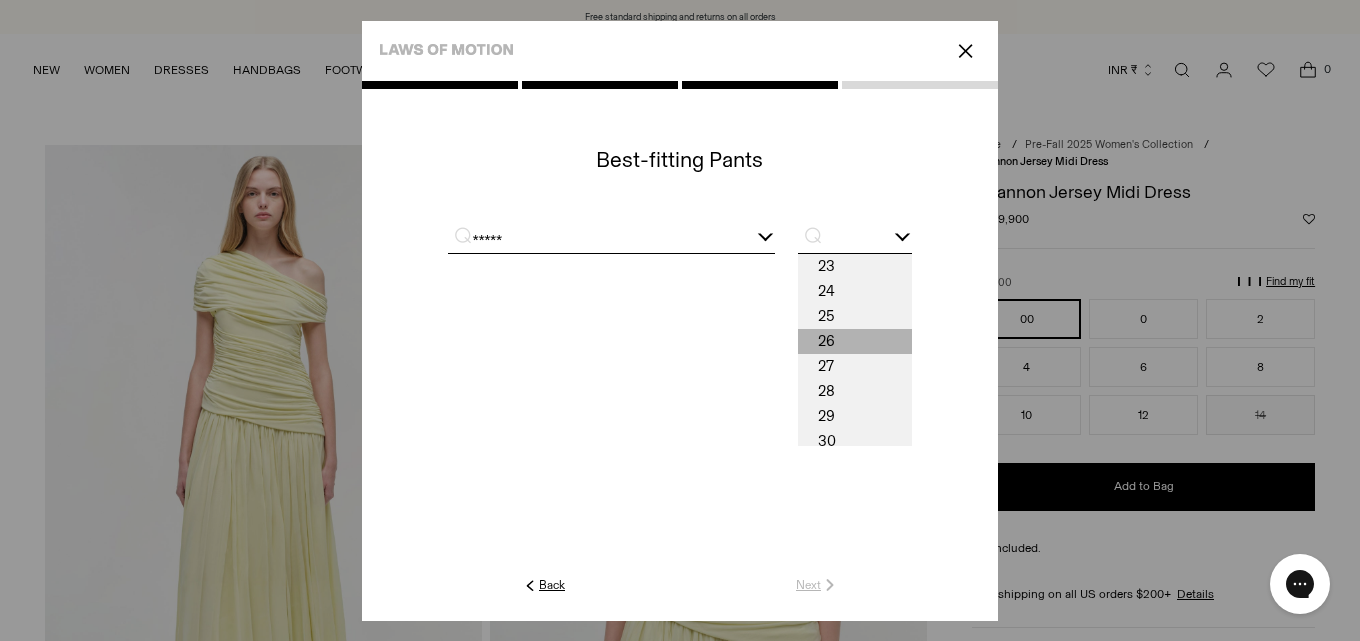 click on "26" at bounding box center [855, 341] 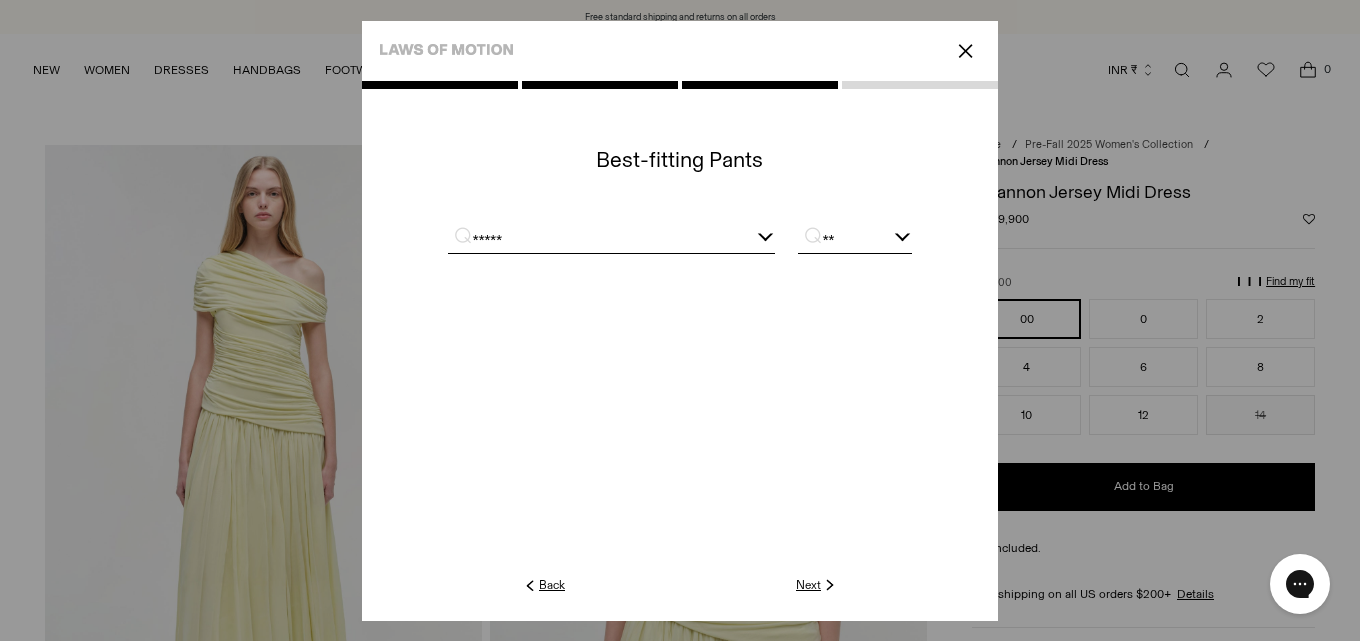 click 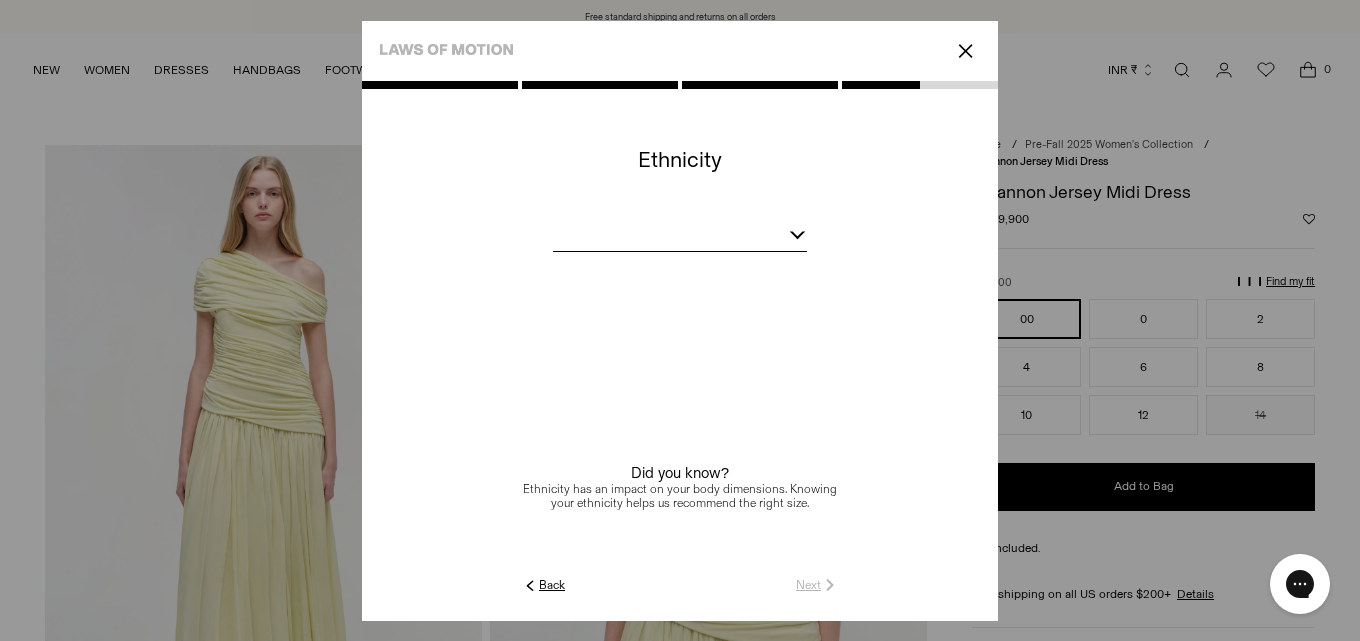 click at bounding box center [680, 238] 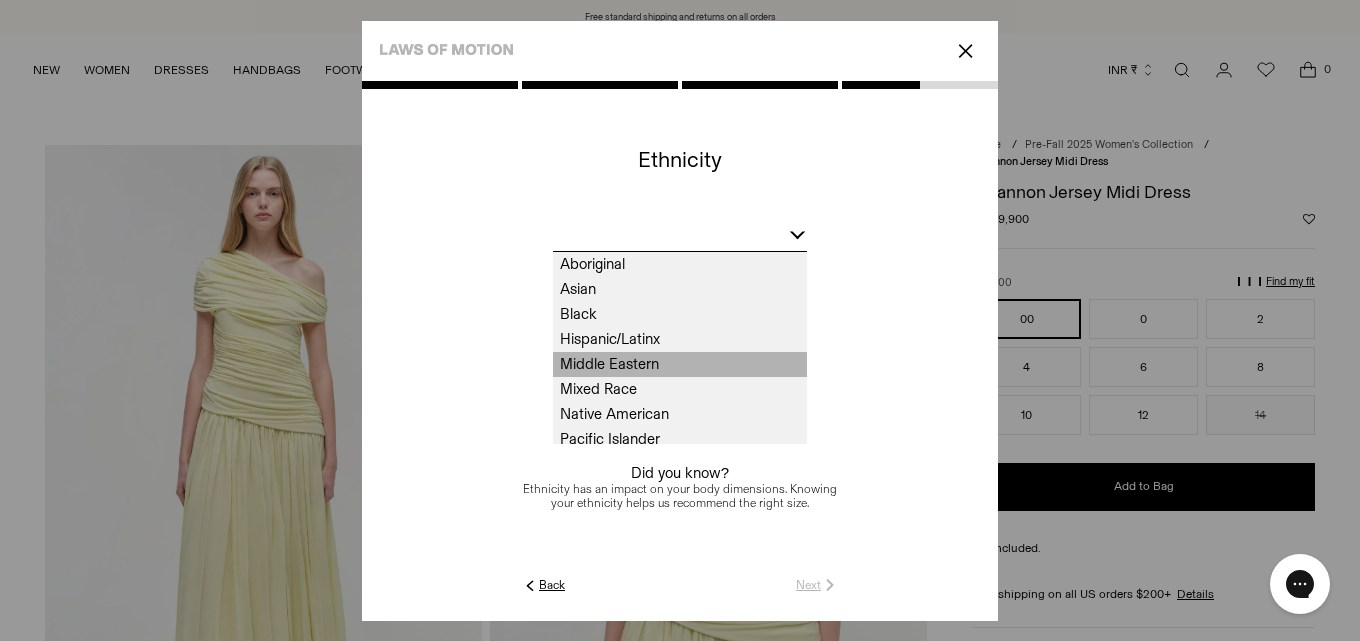 click on "Middle Eastern" at bounding box center (680, 364) 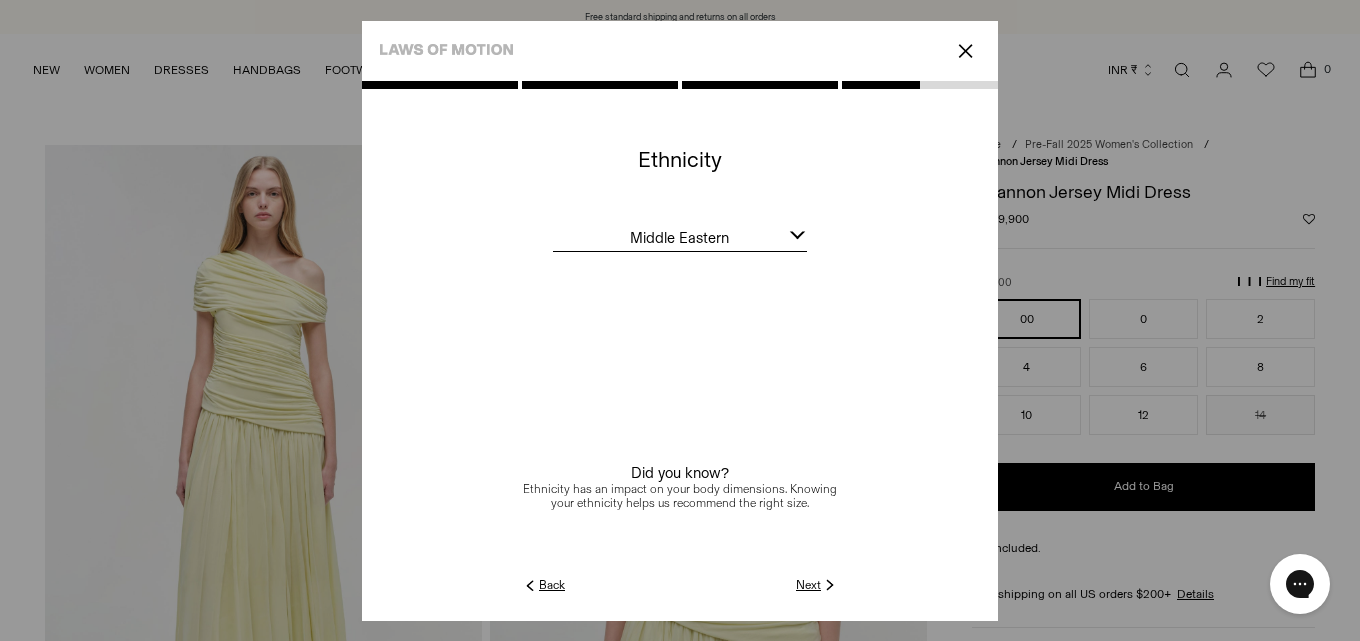 click 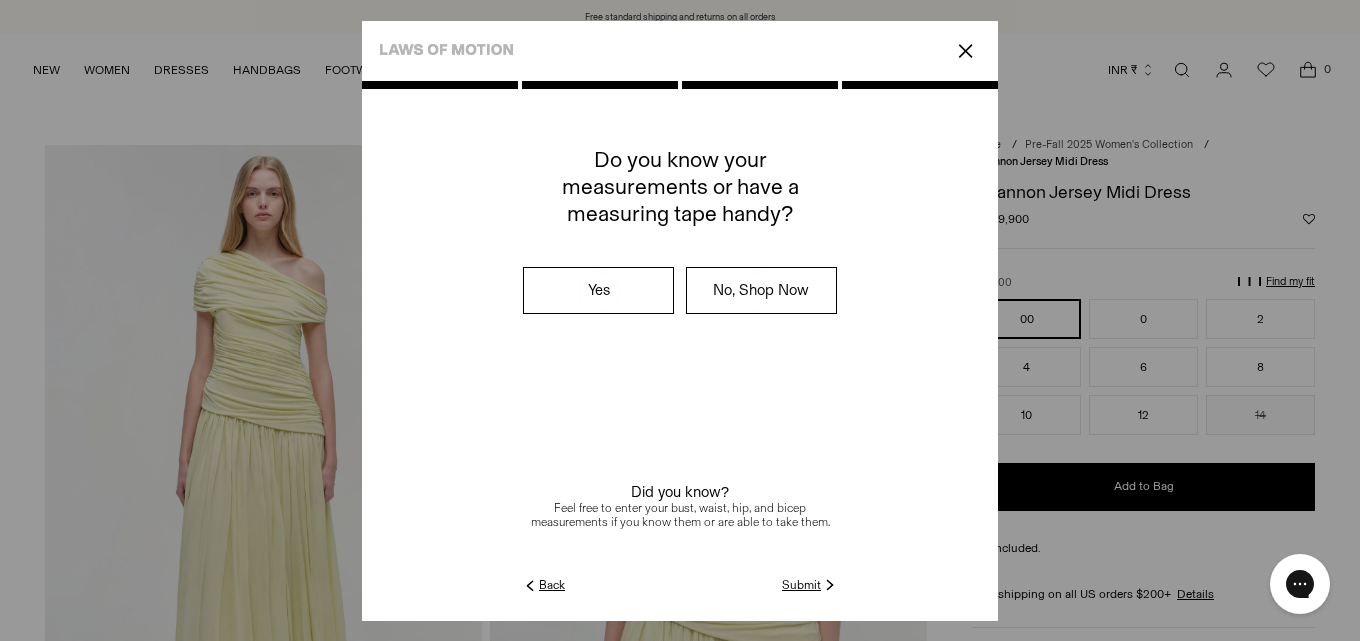 click 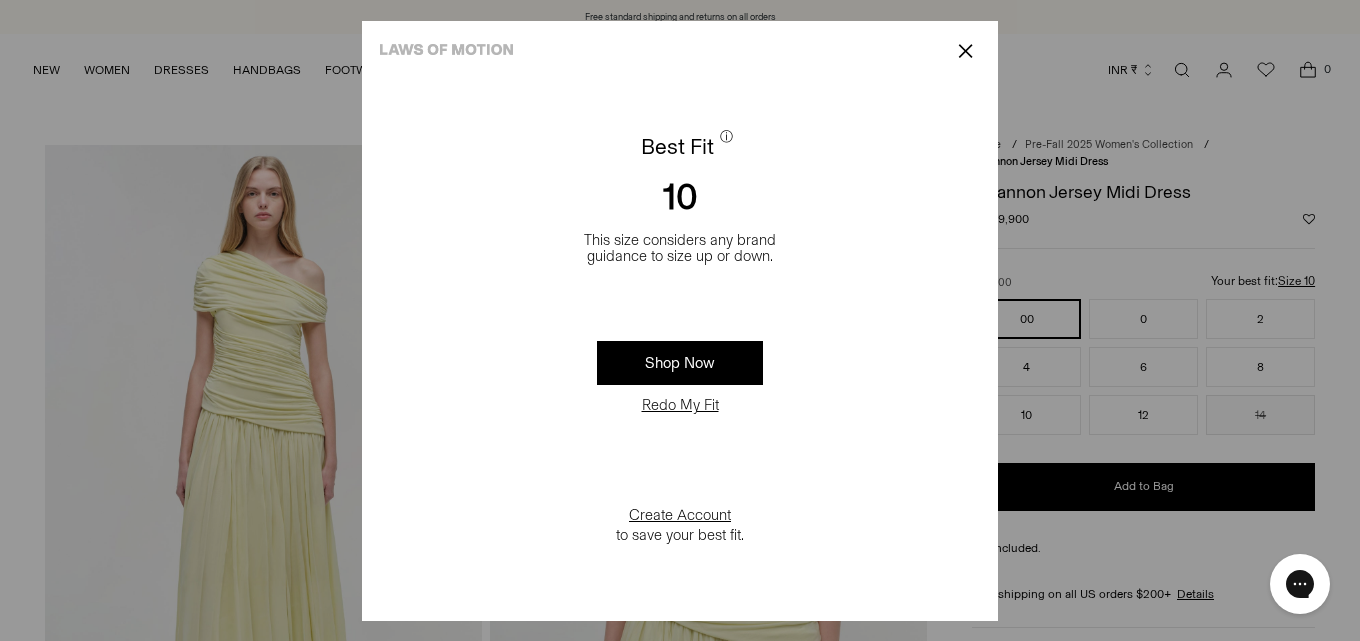 click on "✕" at bounding box center [965, 51] 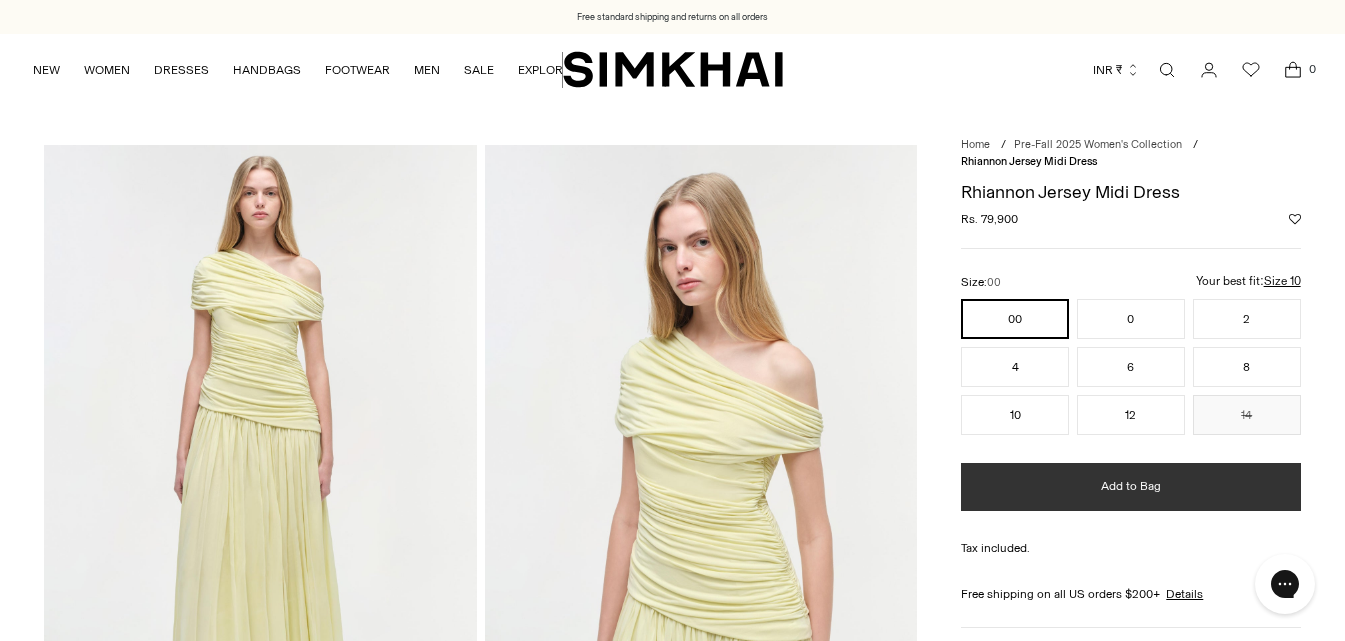 click on "Add to Bag" at bounding box center [1131, 486] 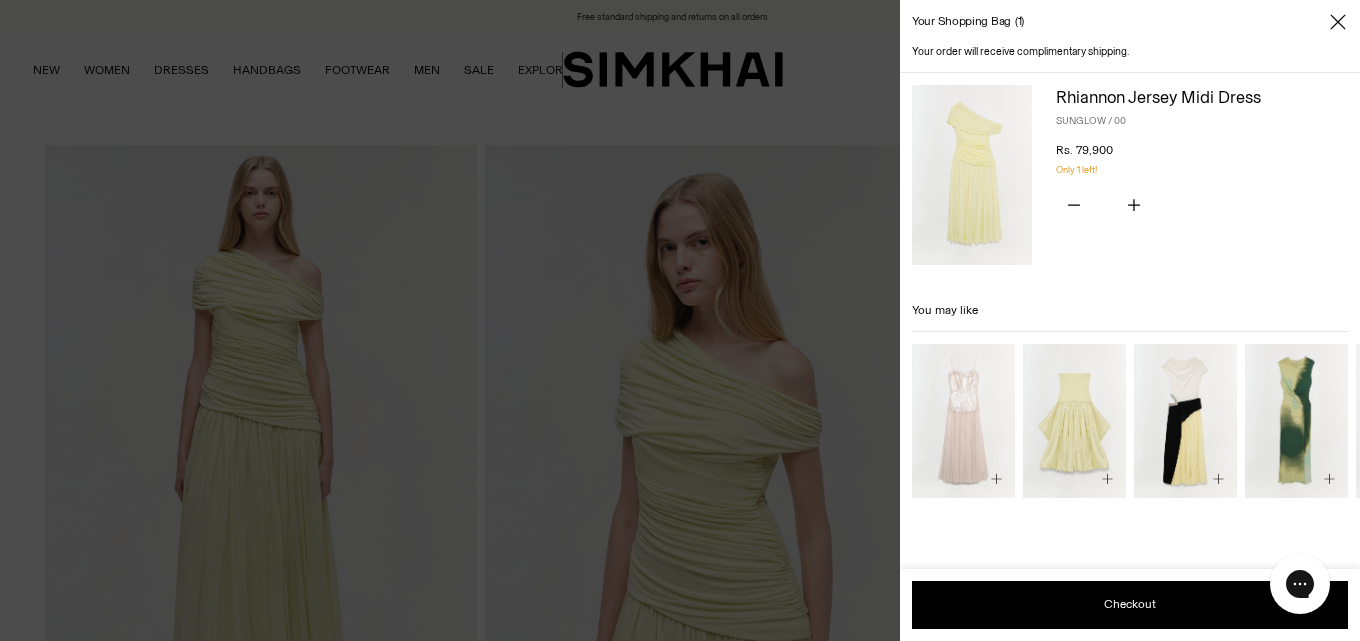 click at bounding box center [680, 320] 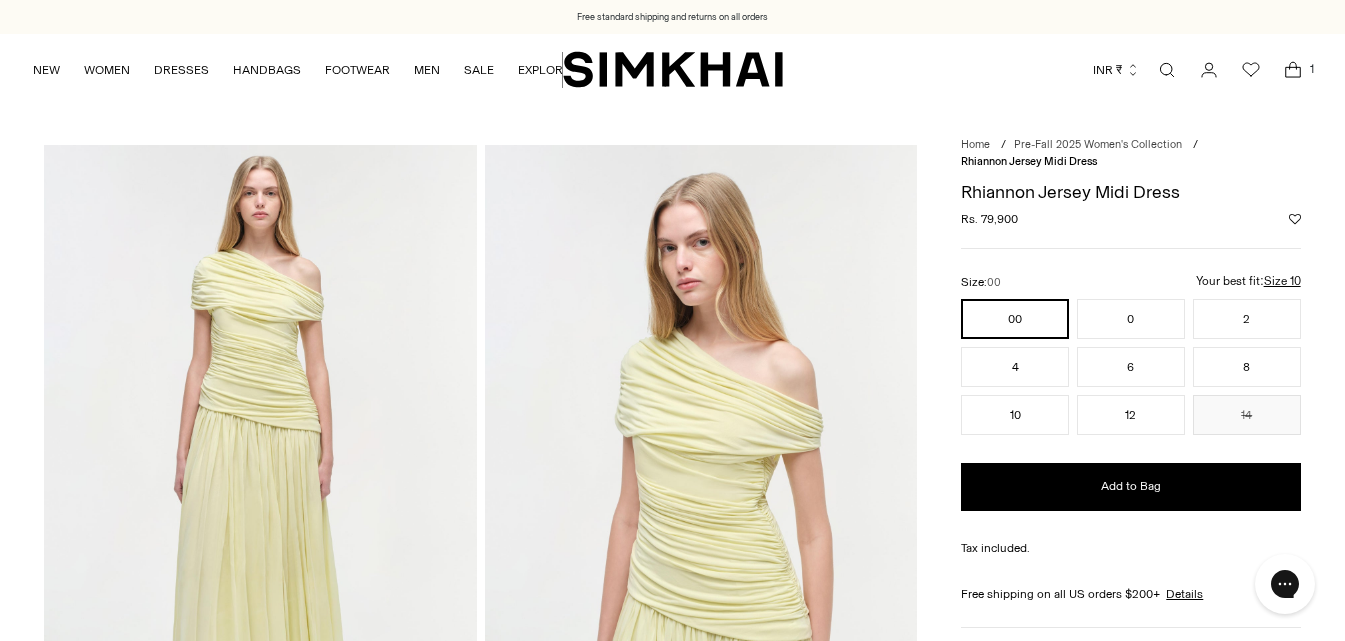 click on "Size 10" at bounding box center [1101, 291] 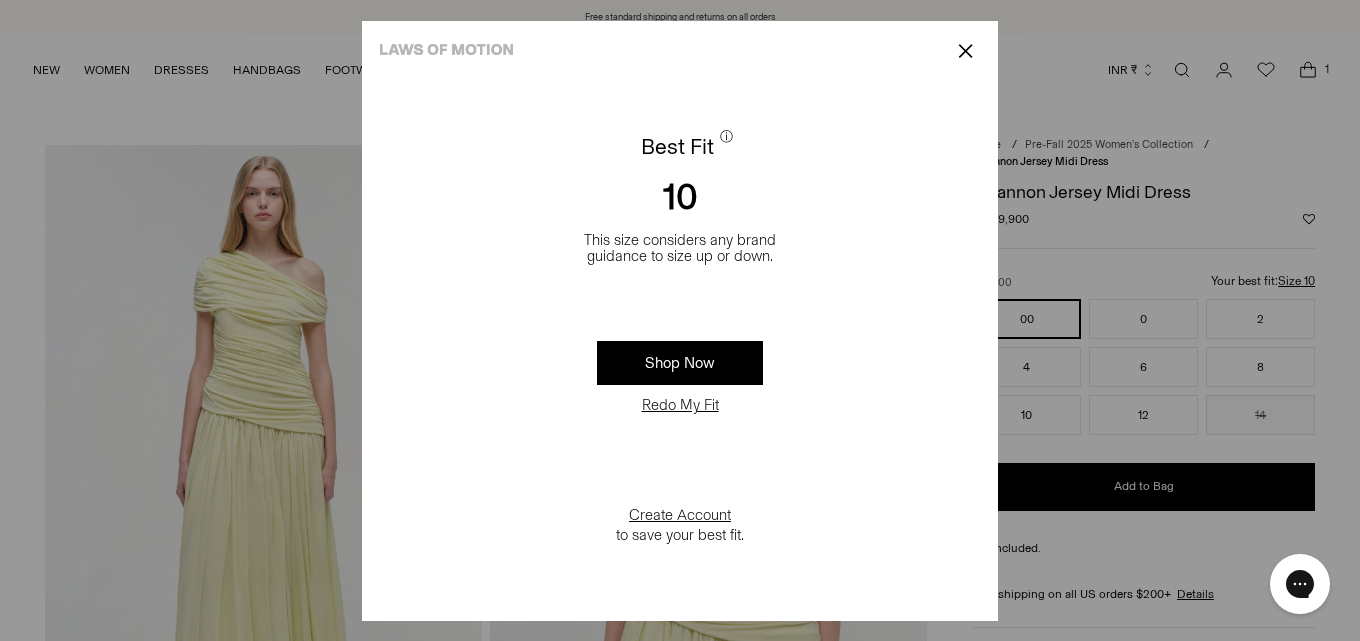 click on "Create Account" at bounding box center [680, 515] 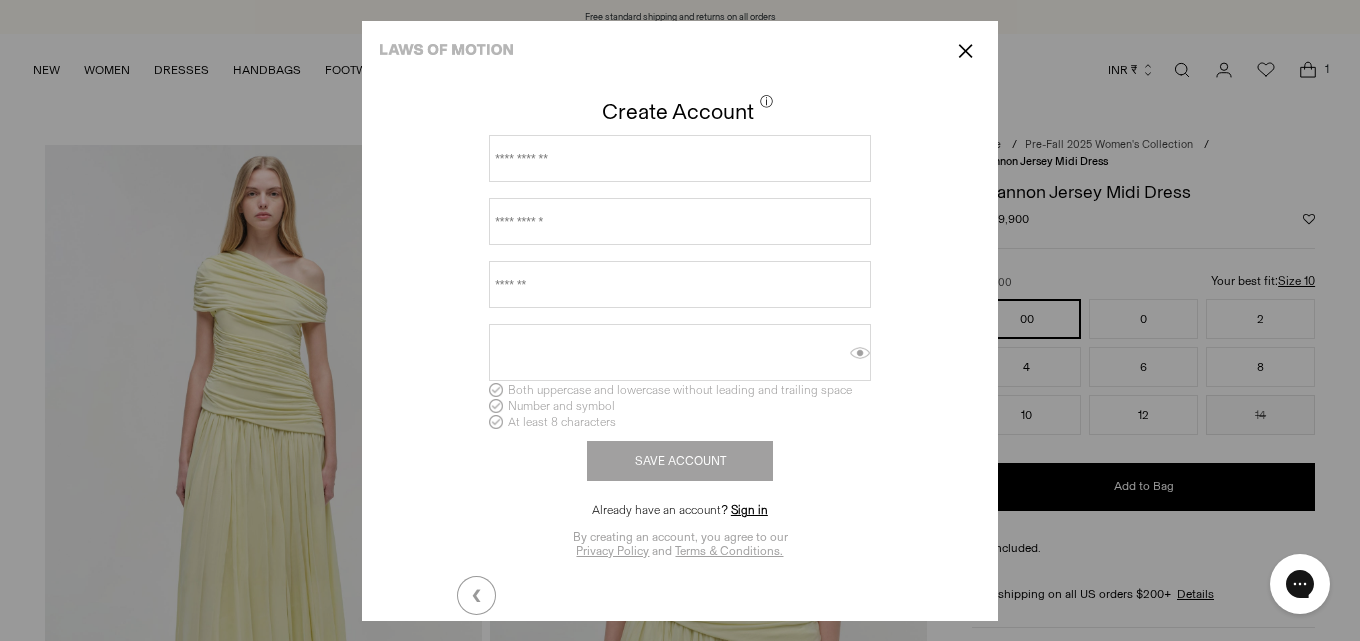 click on "Sign in" at bounding box center [749, 510] 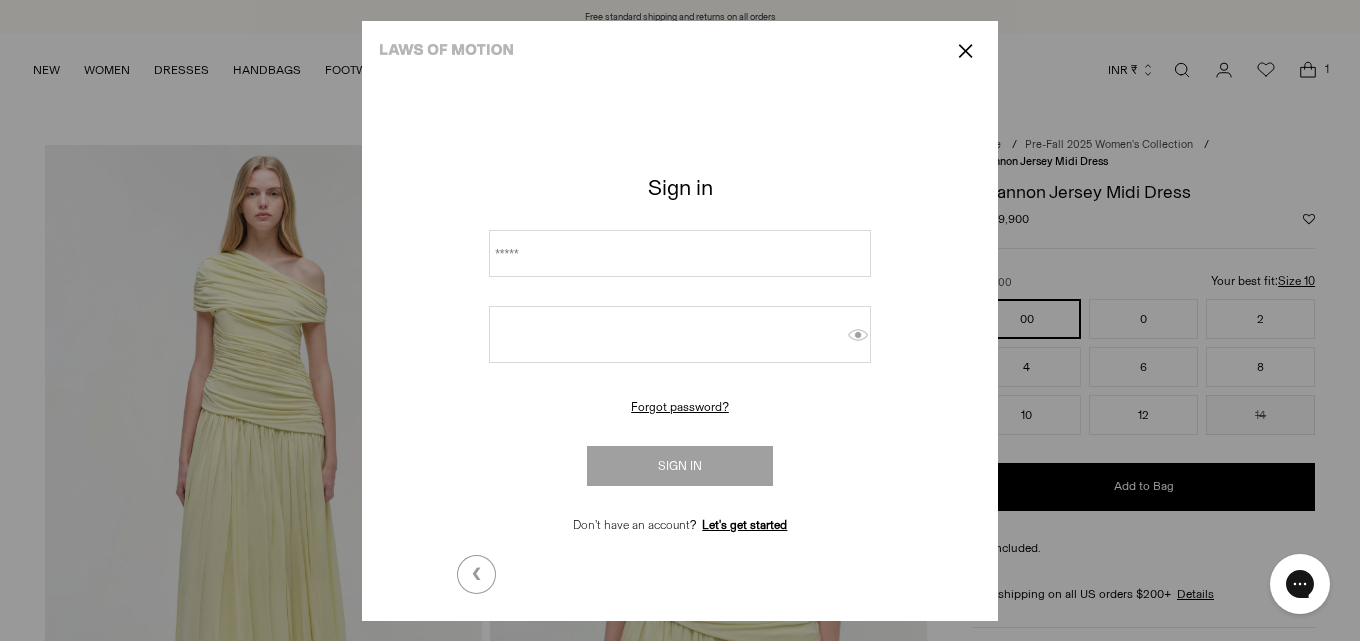 click at bounding box center (680, 253) 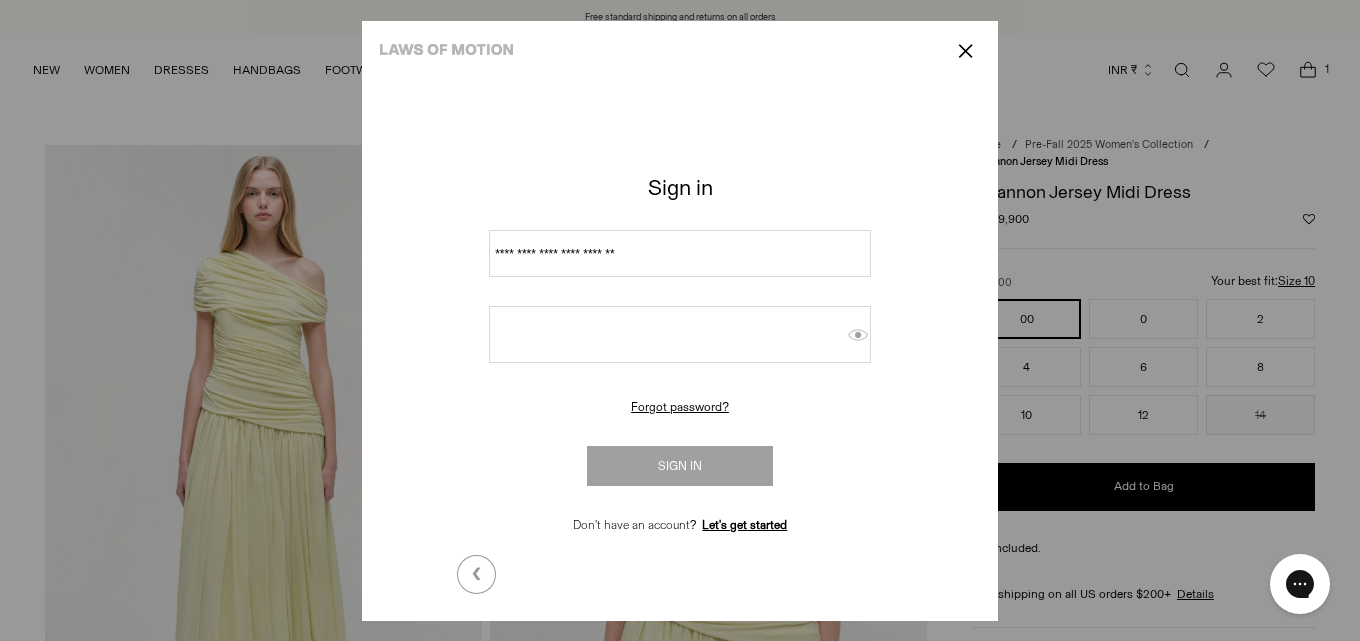 type on "**********" 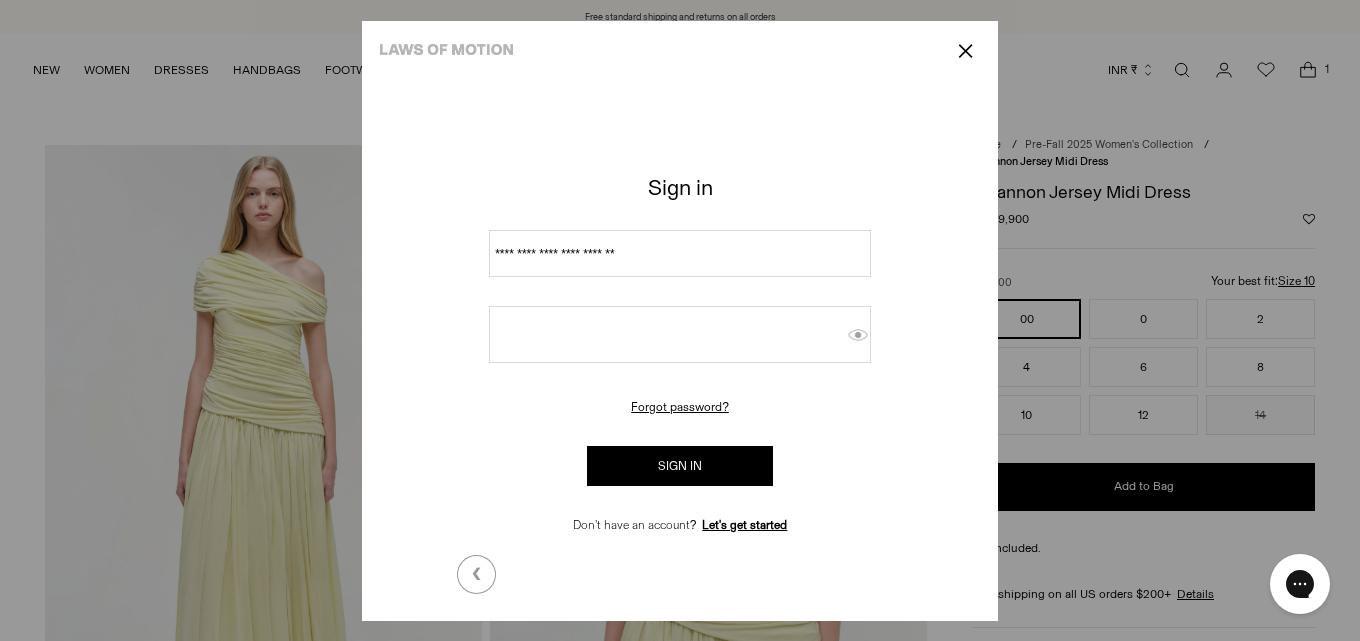 click on "SIGN IN" at bounding box center (680, 466) 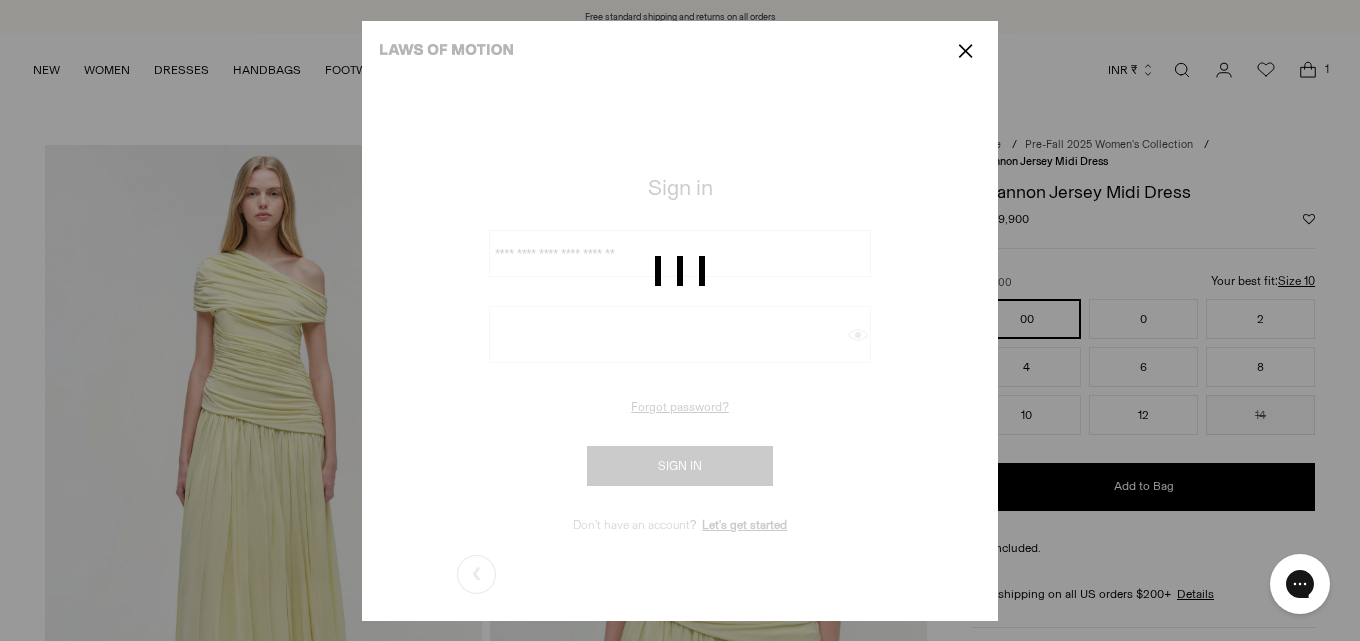 type 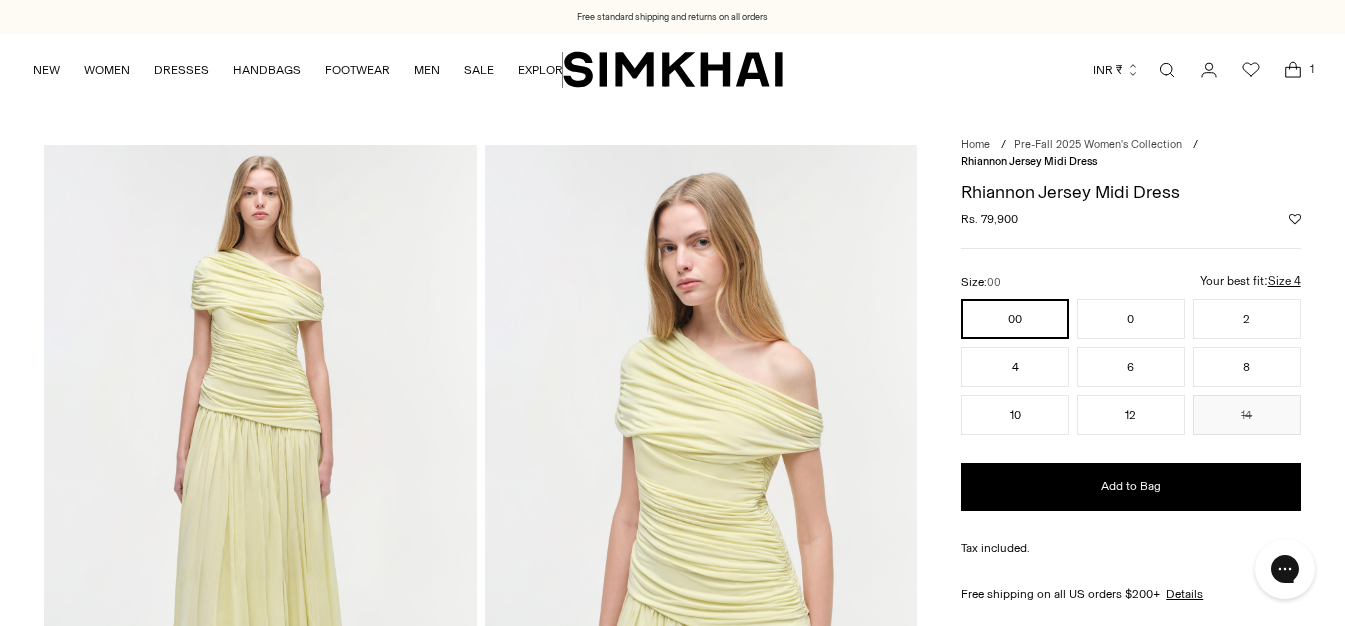 click on "1" at bounding box center (1312, 69) 